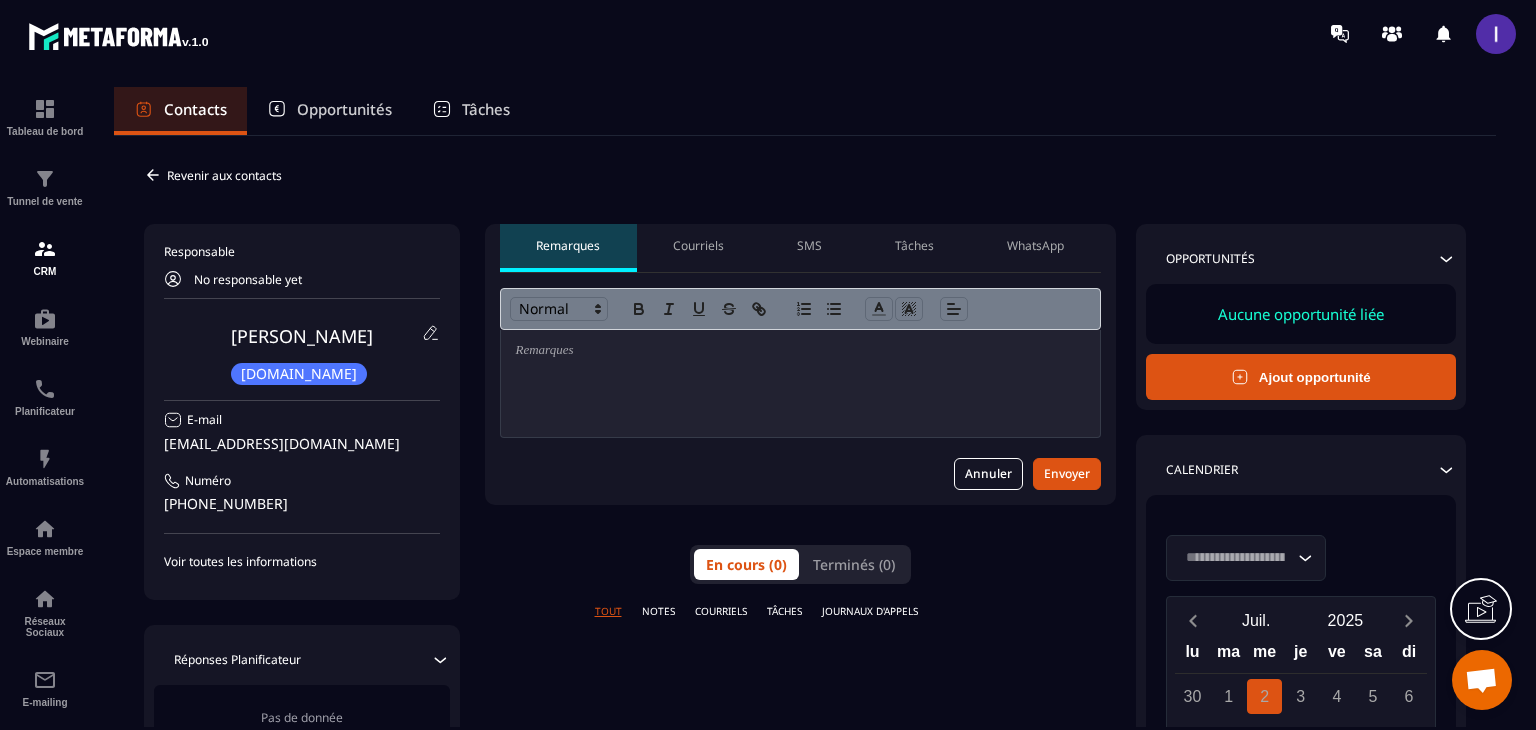 scroll, scrollTop: 0, scrollLeft: 0, axis: both 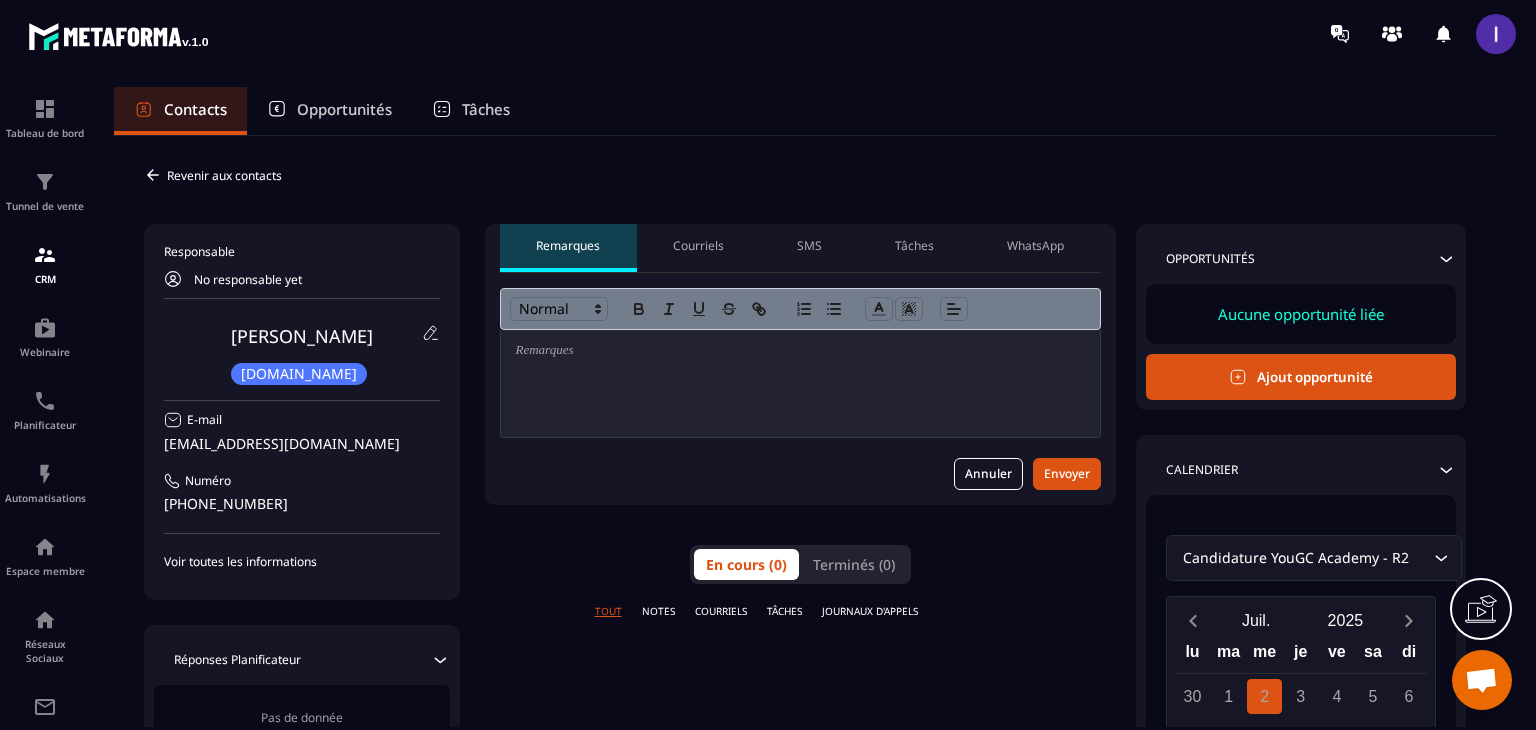 click 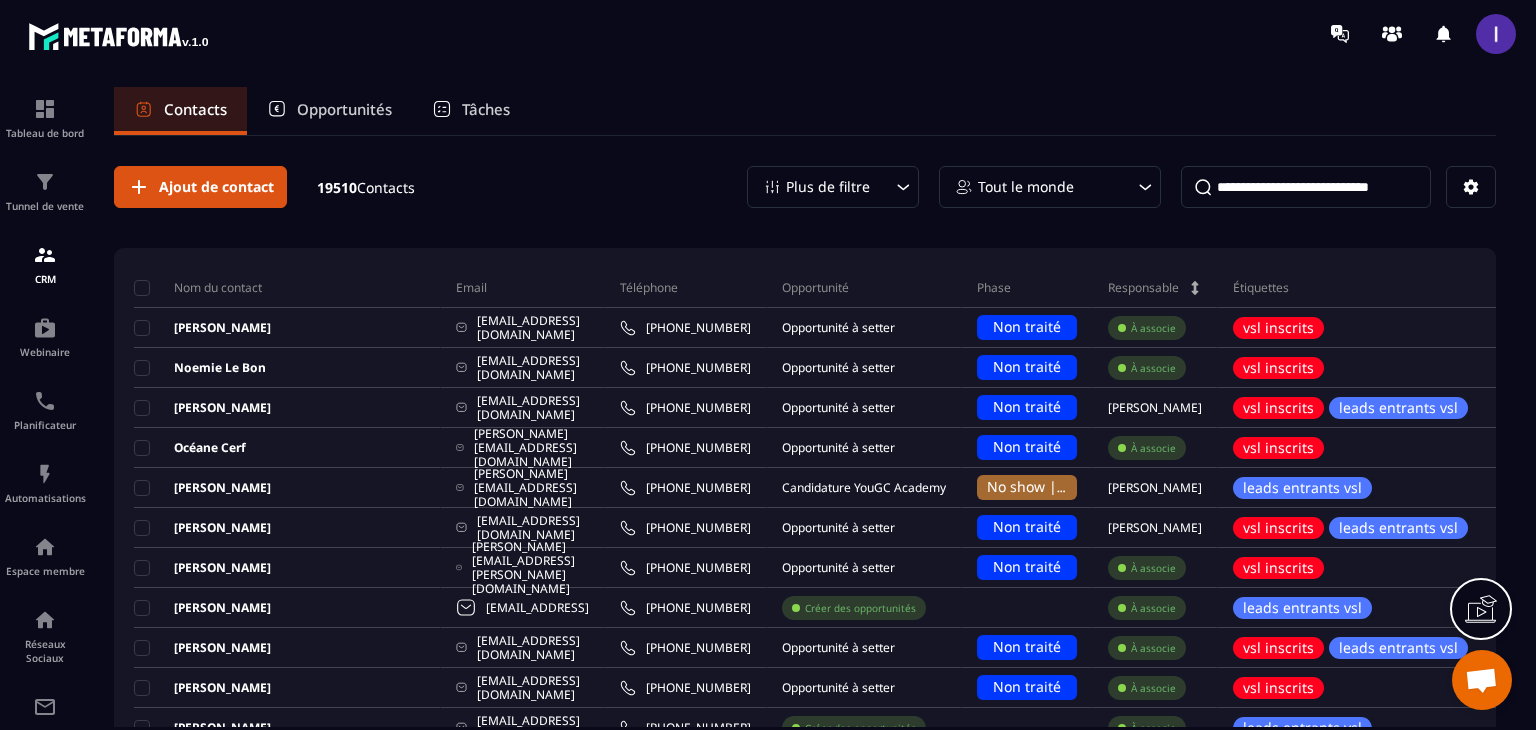 click on "Opportunités" at bounding box center [344, 109] 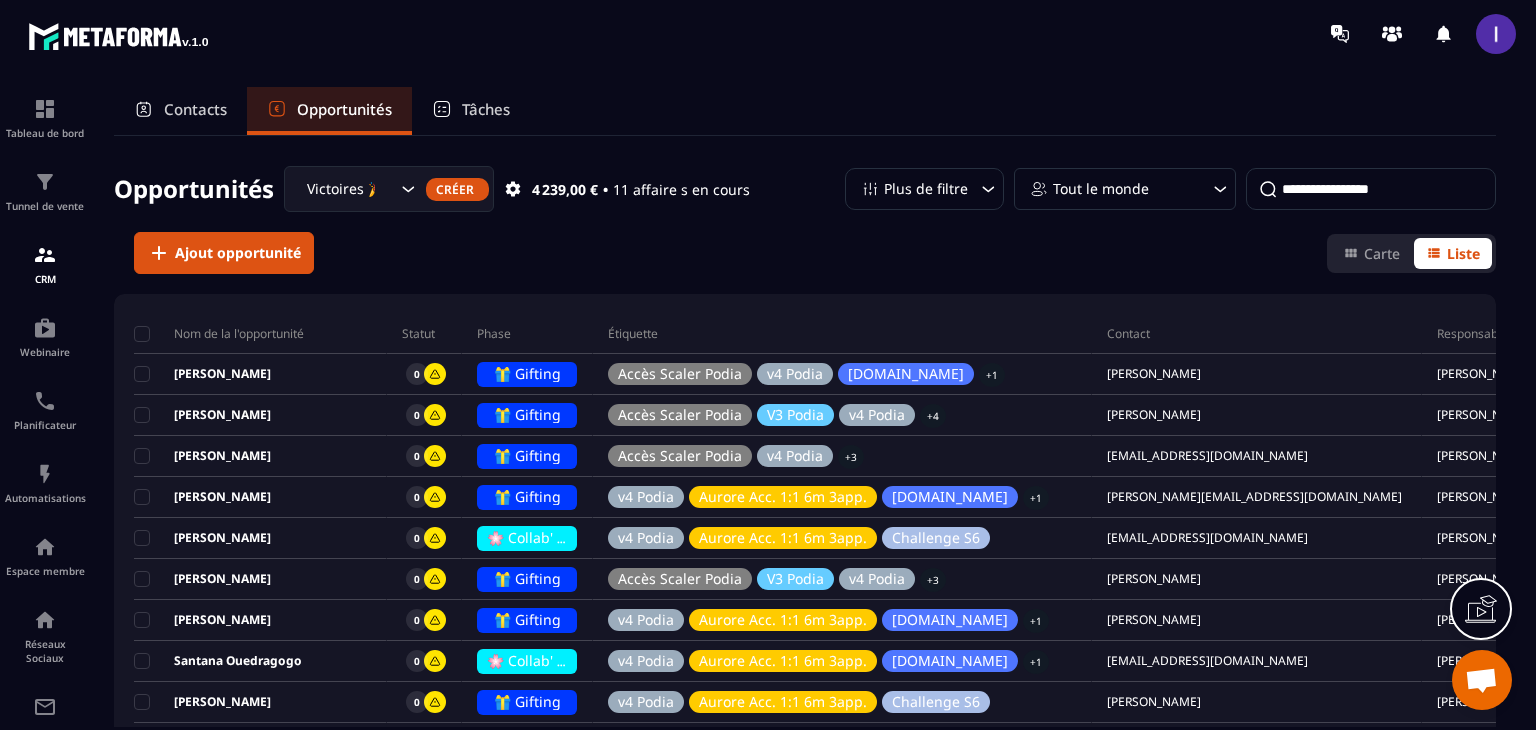 click 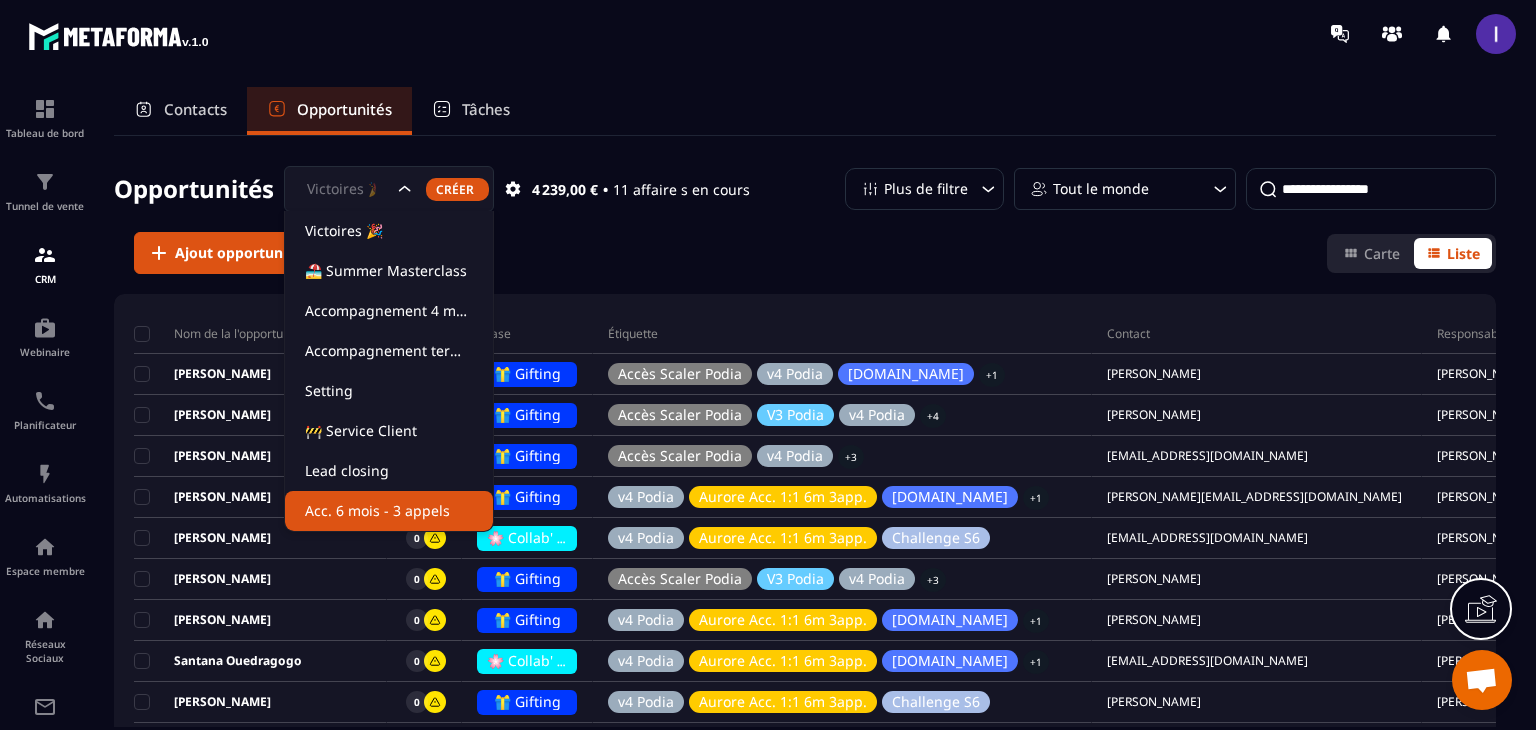 click on "Acc. 6 mois - 3 appels" 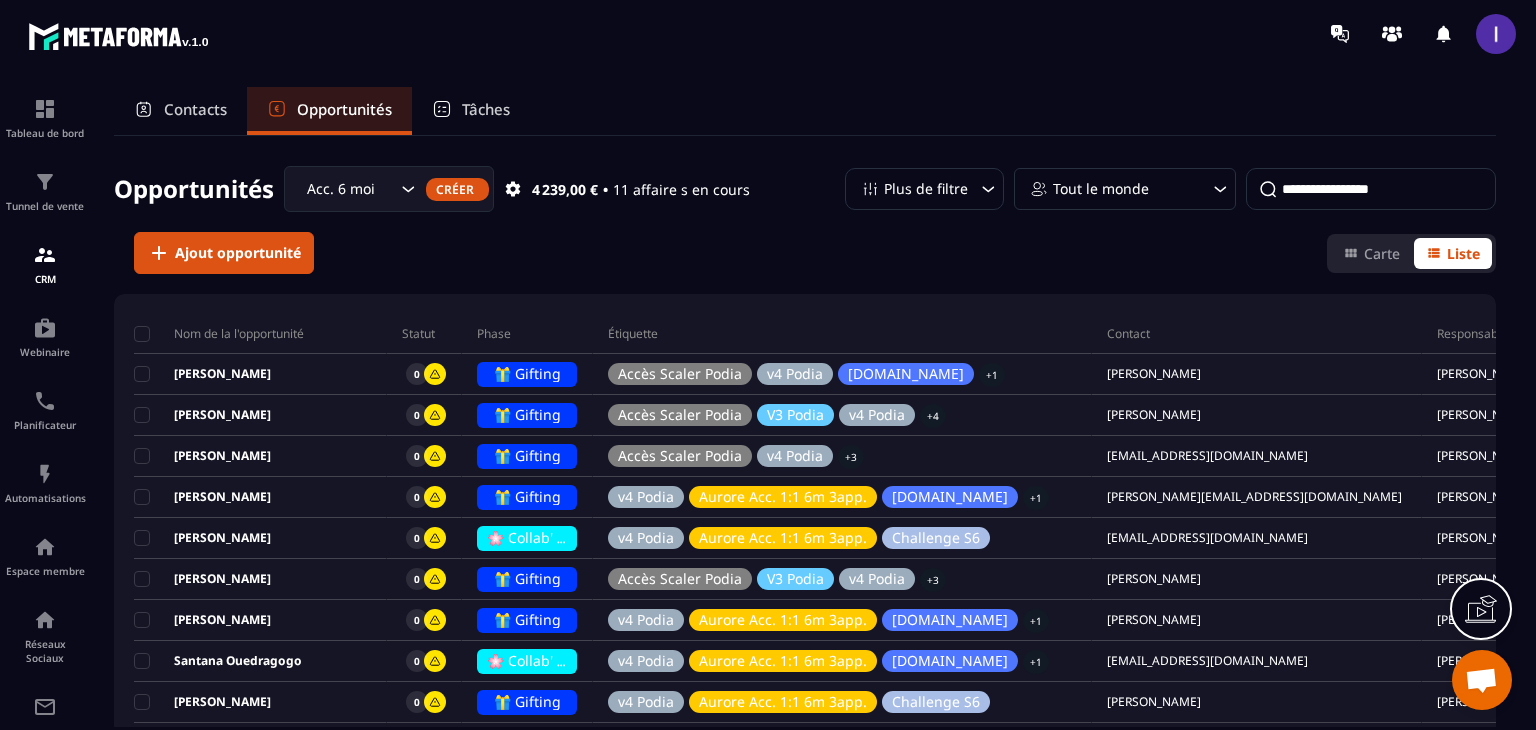 click at bounding box center [1371, 189] 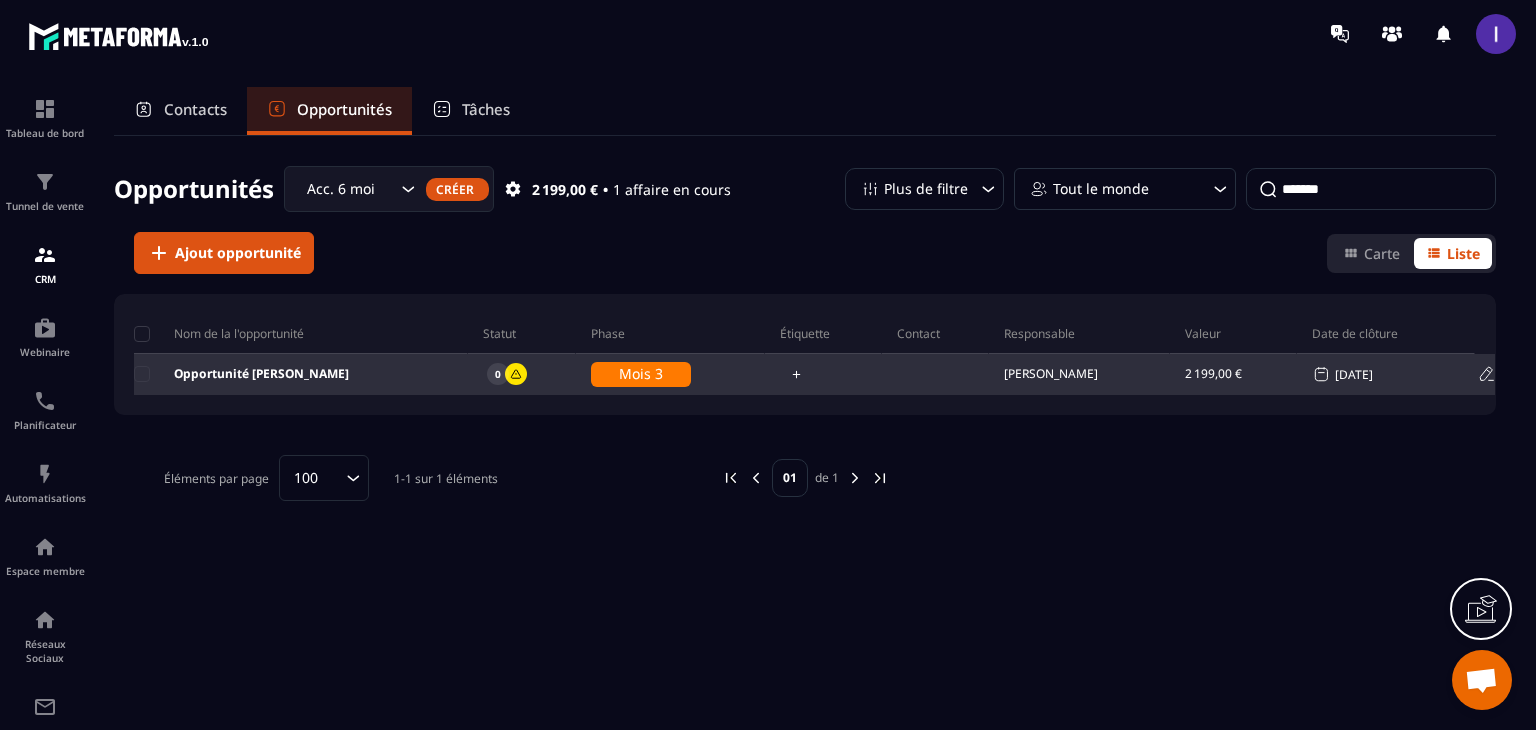 type on "*******" 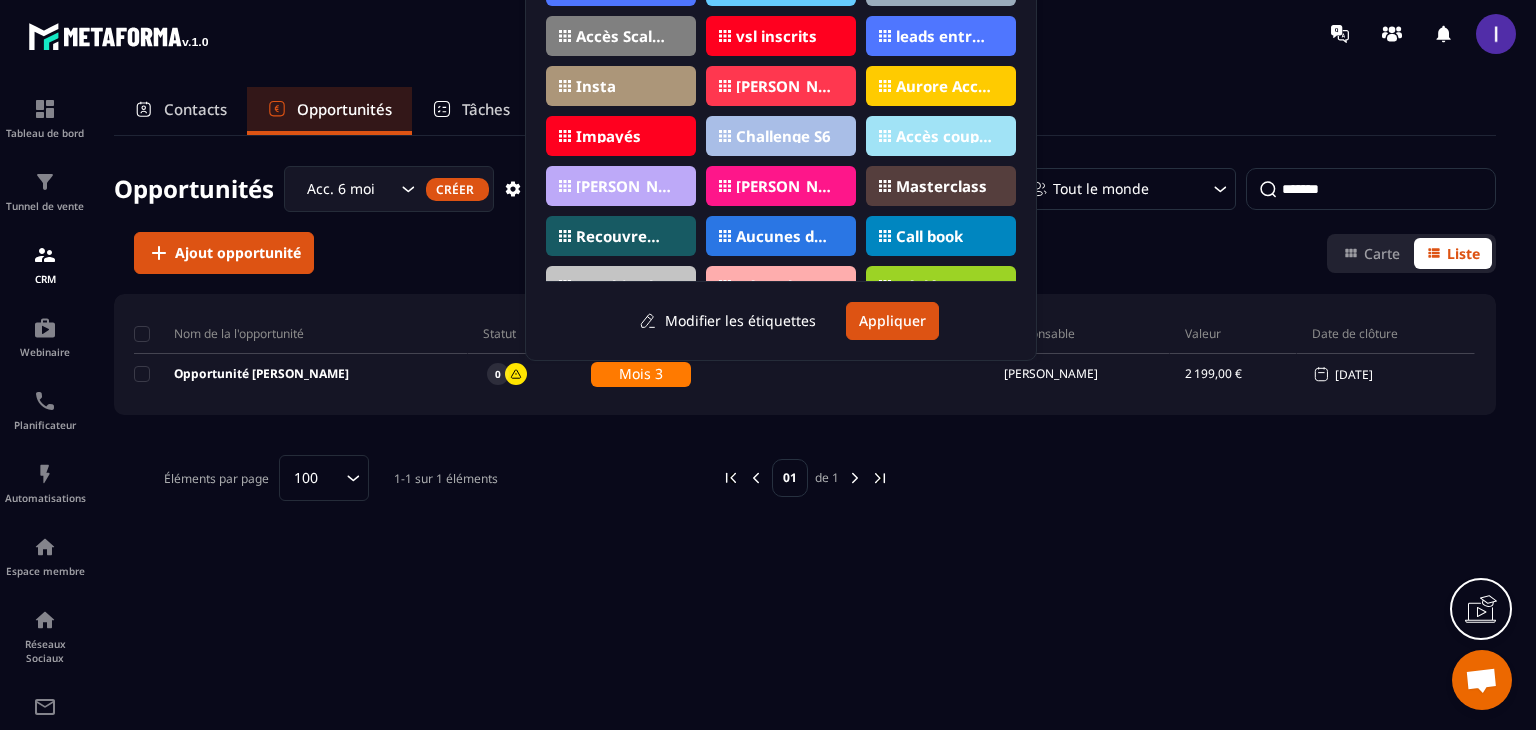 click 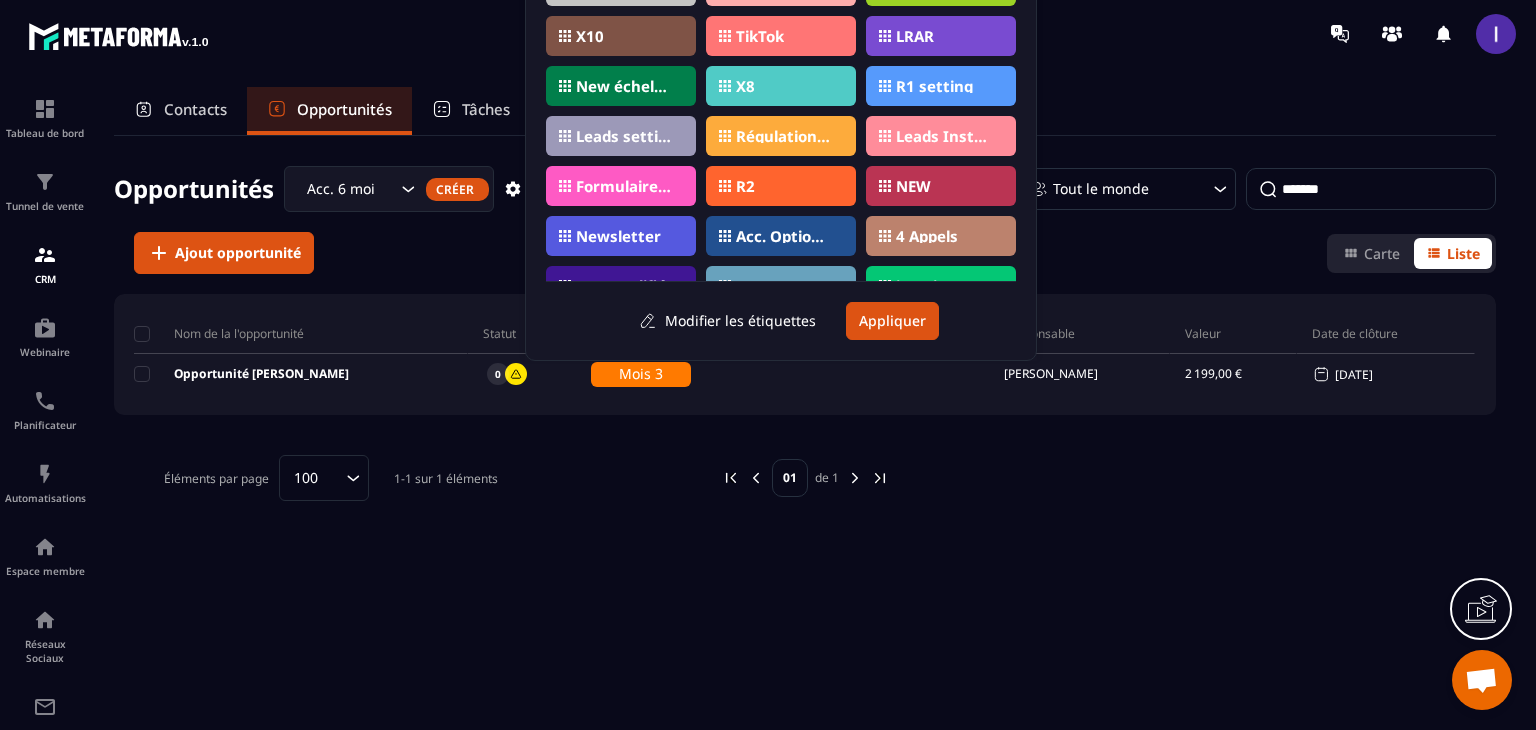 scroll, scrollTop: 470, scrollLeft: 0, axis: vertical 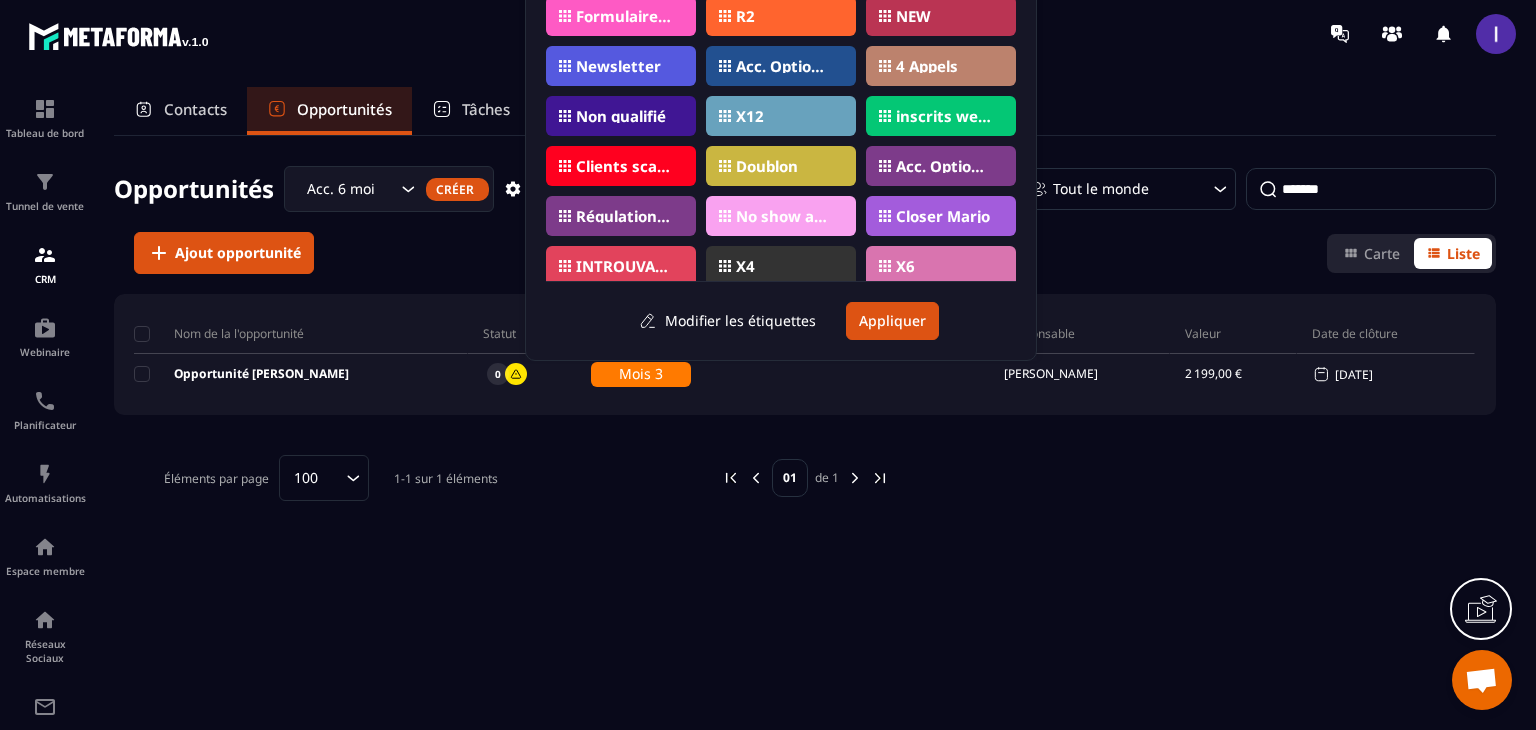 click on "Nom de la l'opportunité Statut Phase Étiquette Contact Responsable Valeur Date de clôture Opportunité [PERSON_NAME] 0 Mois 3 Aurore Loizeau 2 199,00 € [DATE] Éléments par page 100 Loading... 1-1 sur 1 éléments 01 de 1" 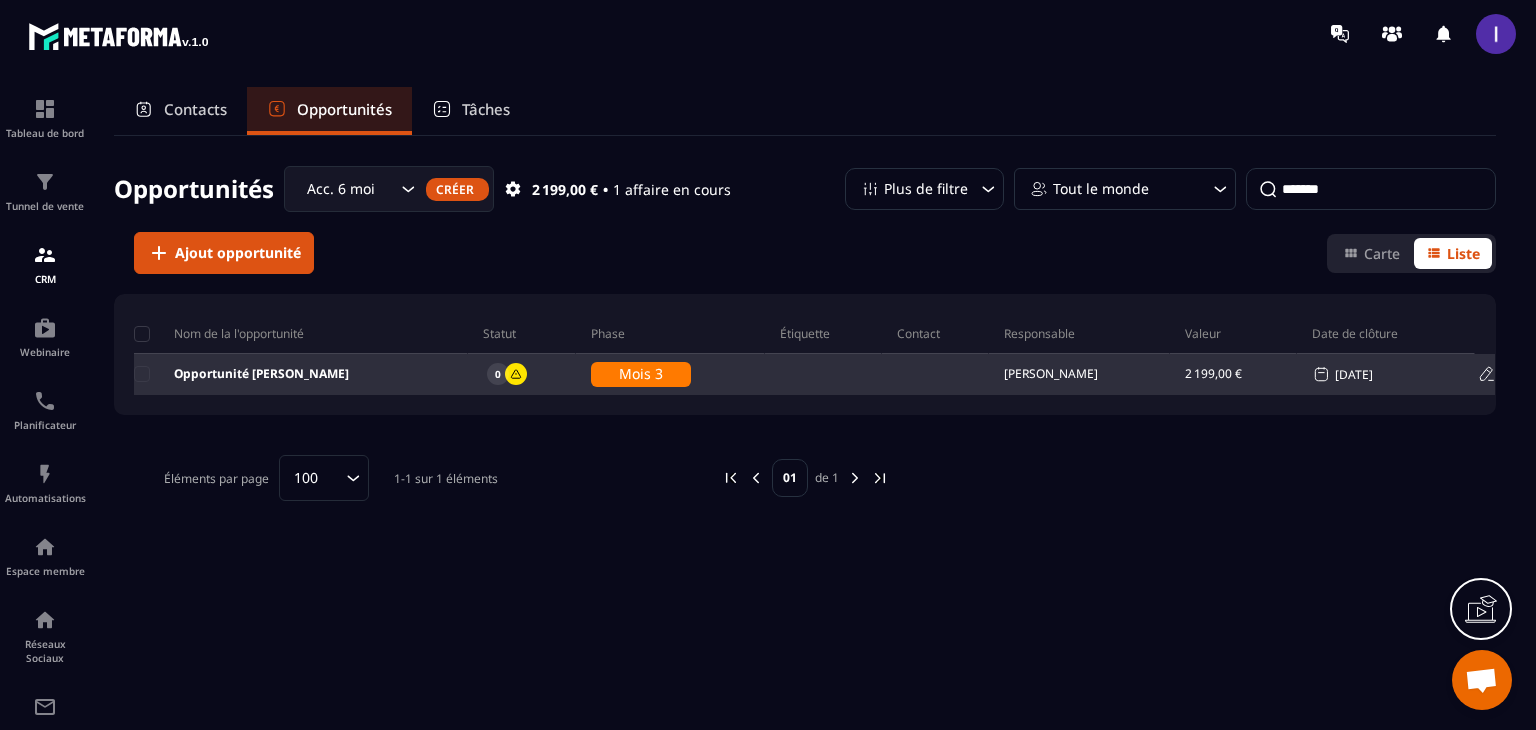 click on "Opportunité [PERSON_NAME]" at bounding box center [301, 375] 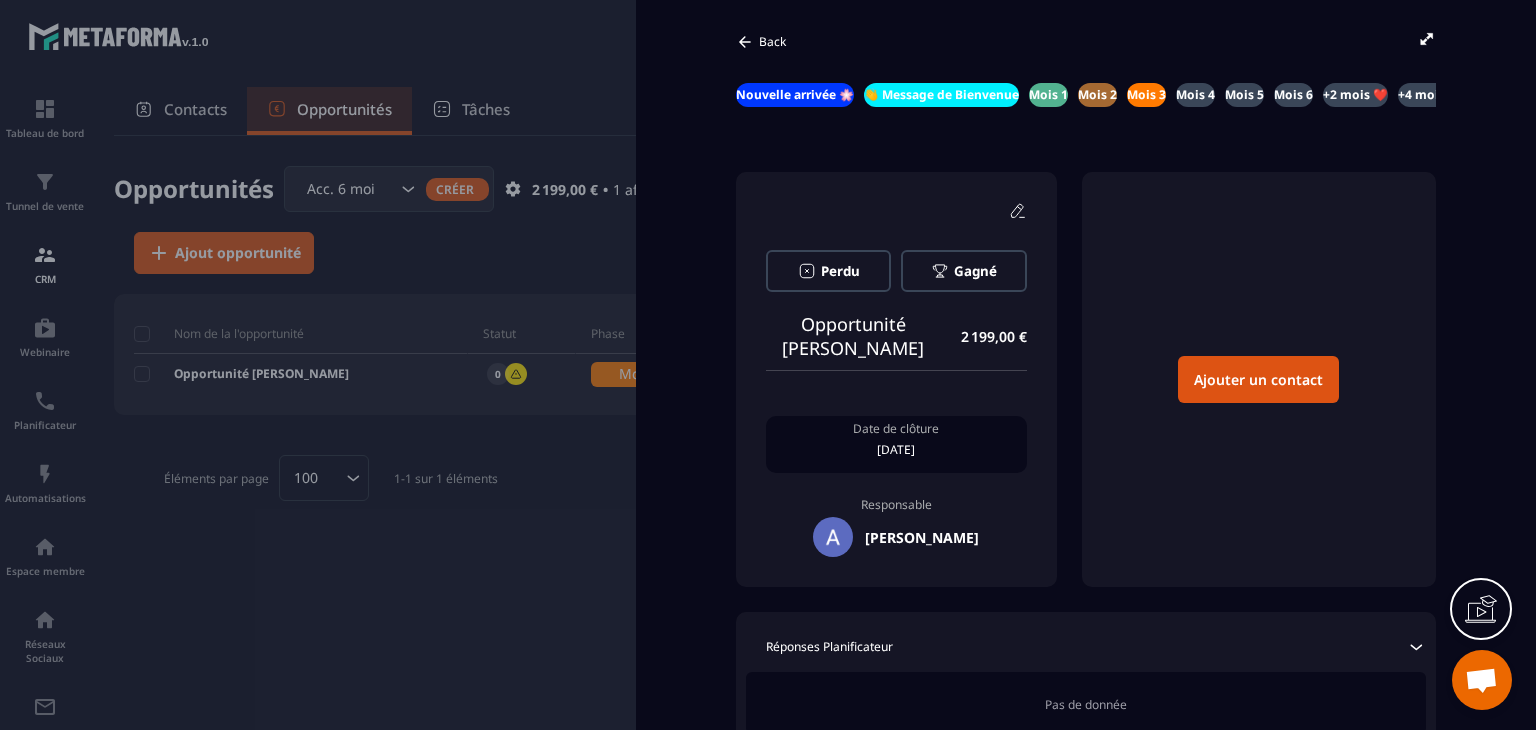 scroll, scrollTop: 0, scrollLeft: 0, axis: both 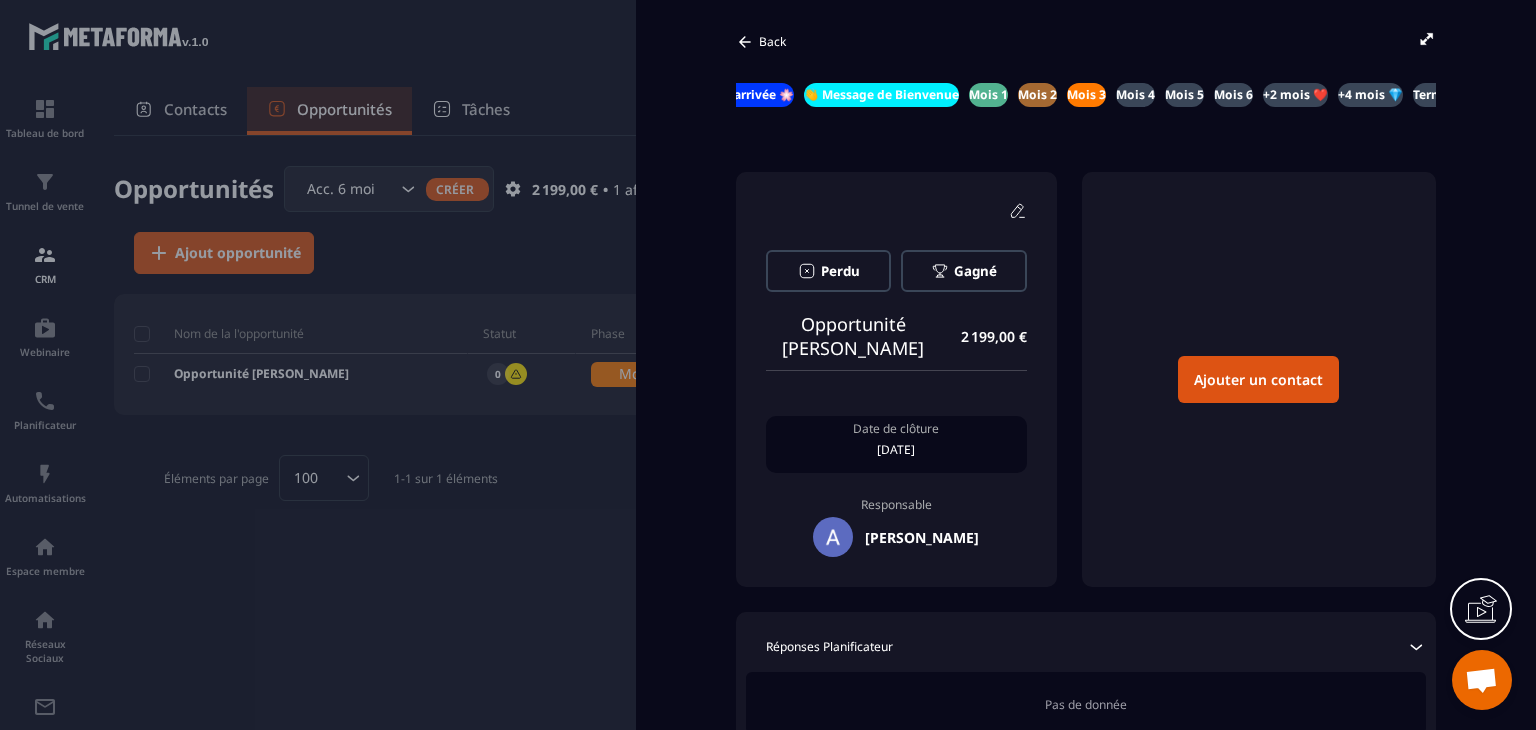 click at bounding box center (768, 365) 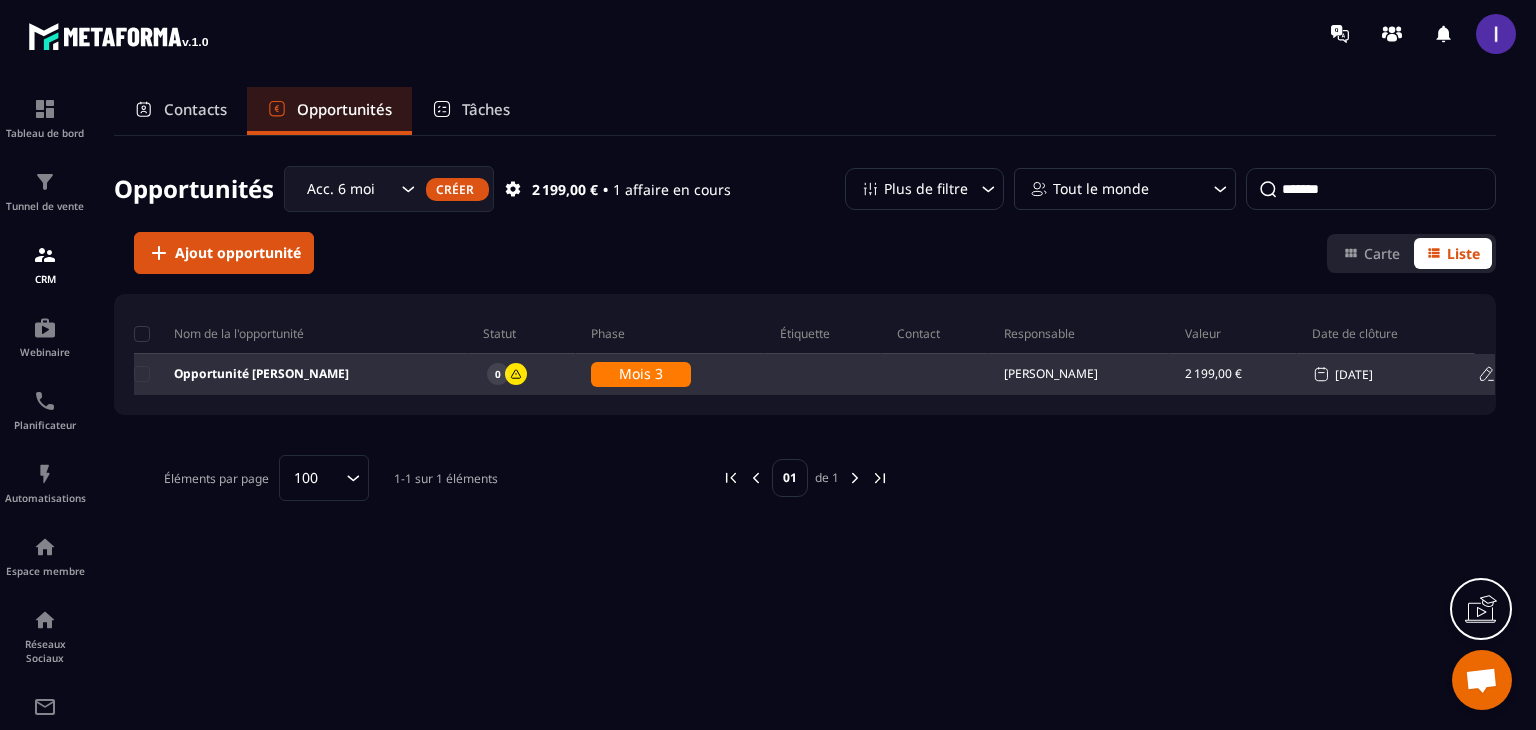 click on "Opportunité [PERSON_NAME]" at bounding box center (301, 375) 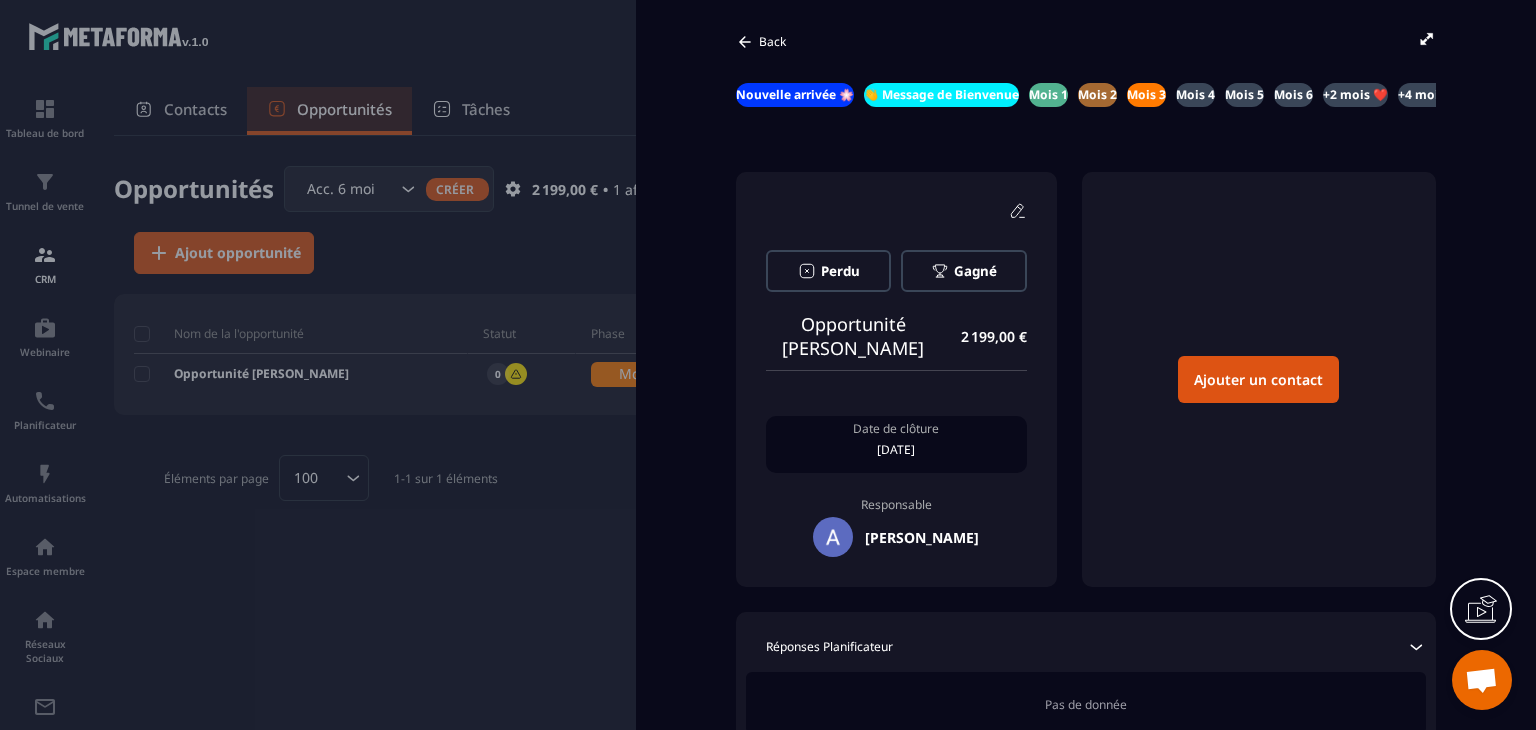 scroll, scrollTop: 0, scrollLeft: 0, axis: both 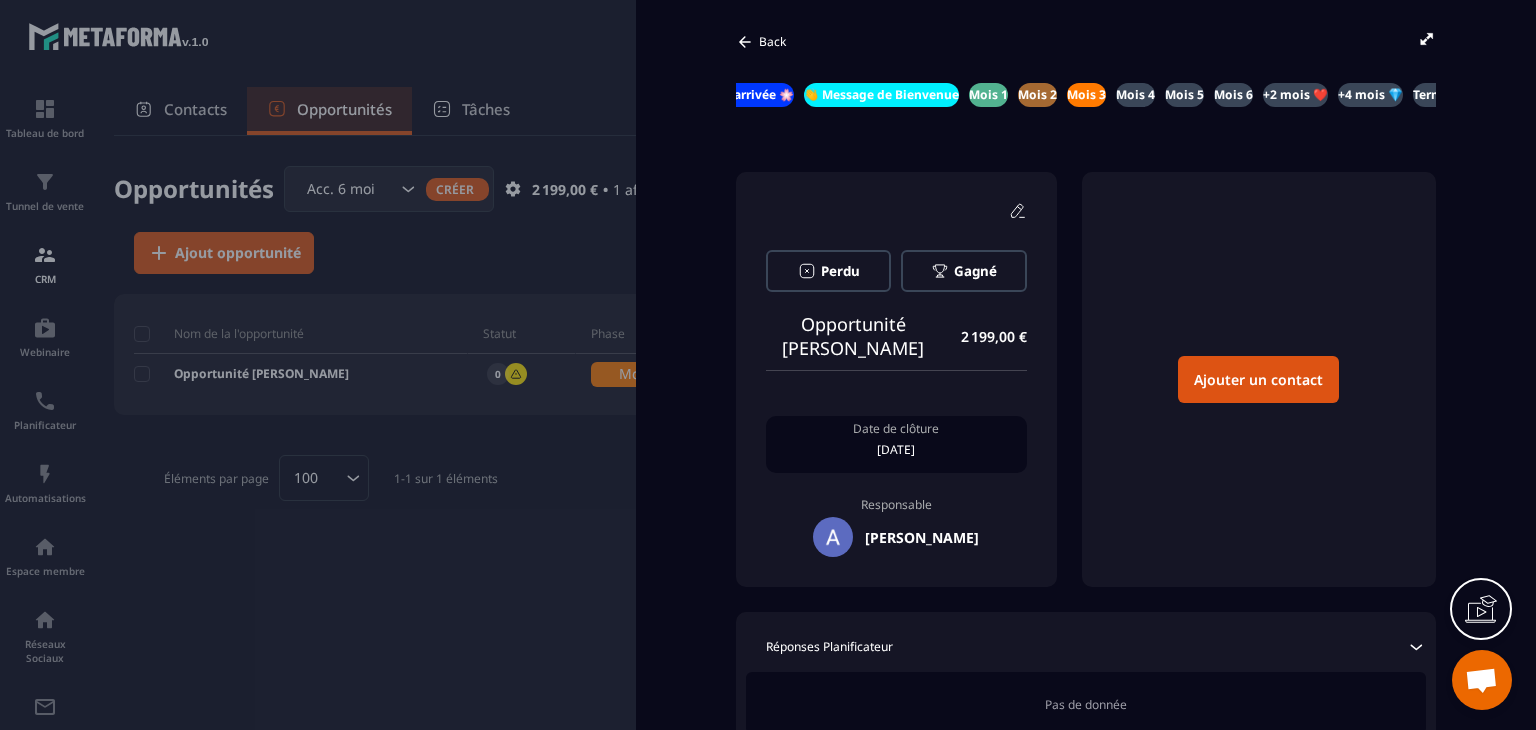 click on "Ajouter un contact" at bounding box center (1258, 379) 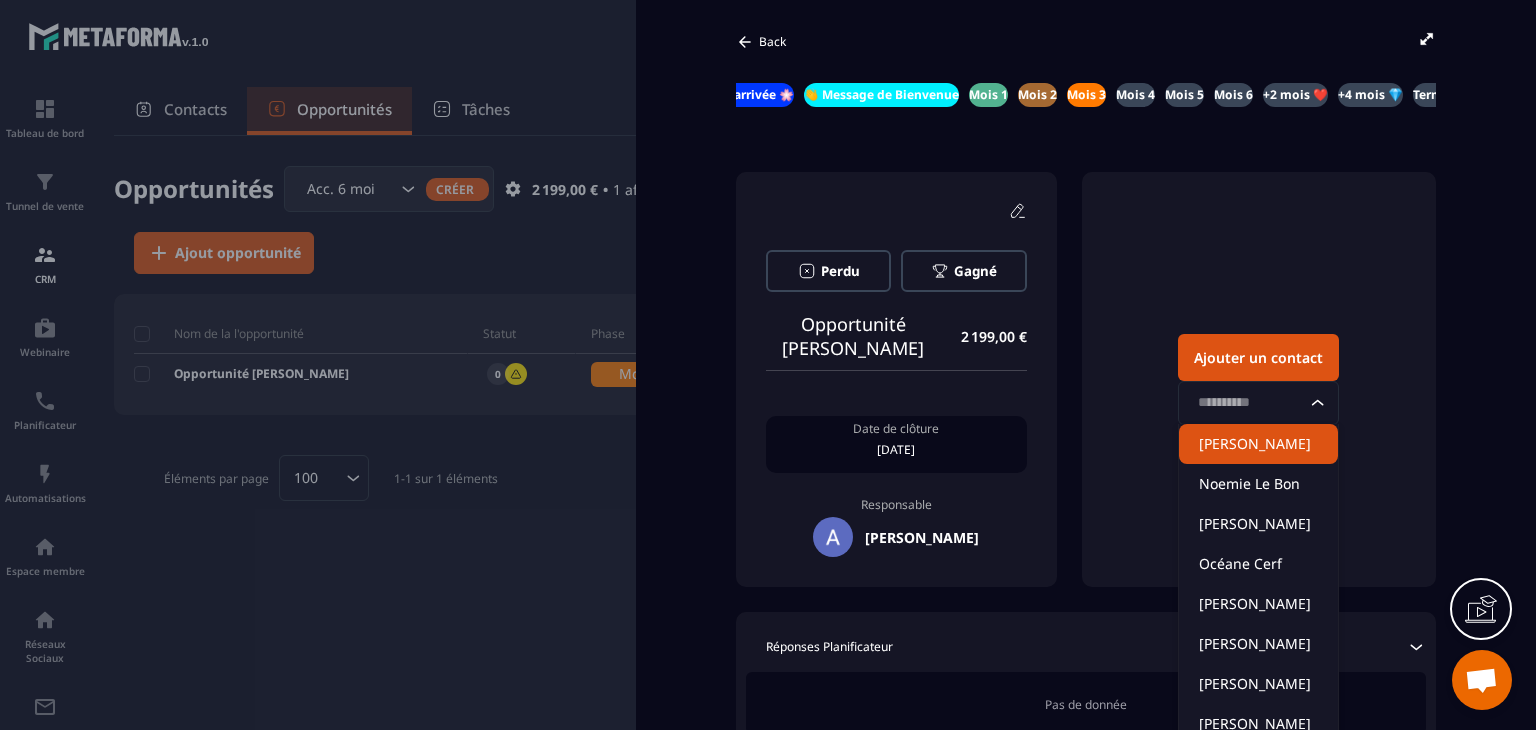 click 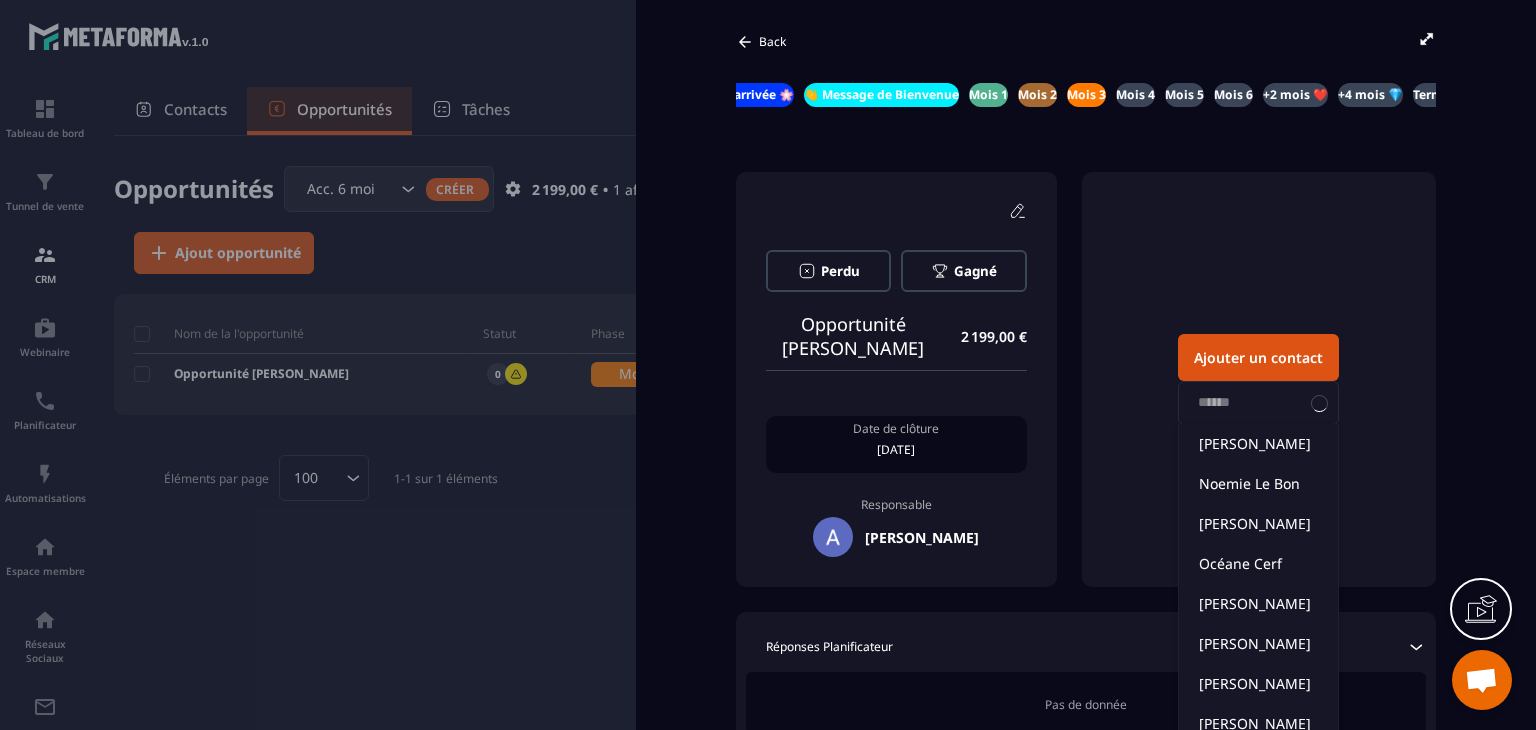 type on "*******" 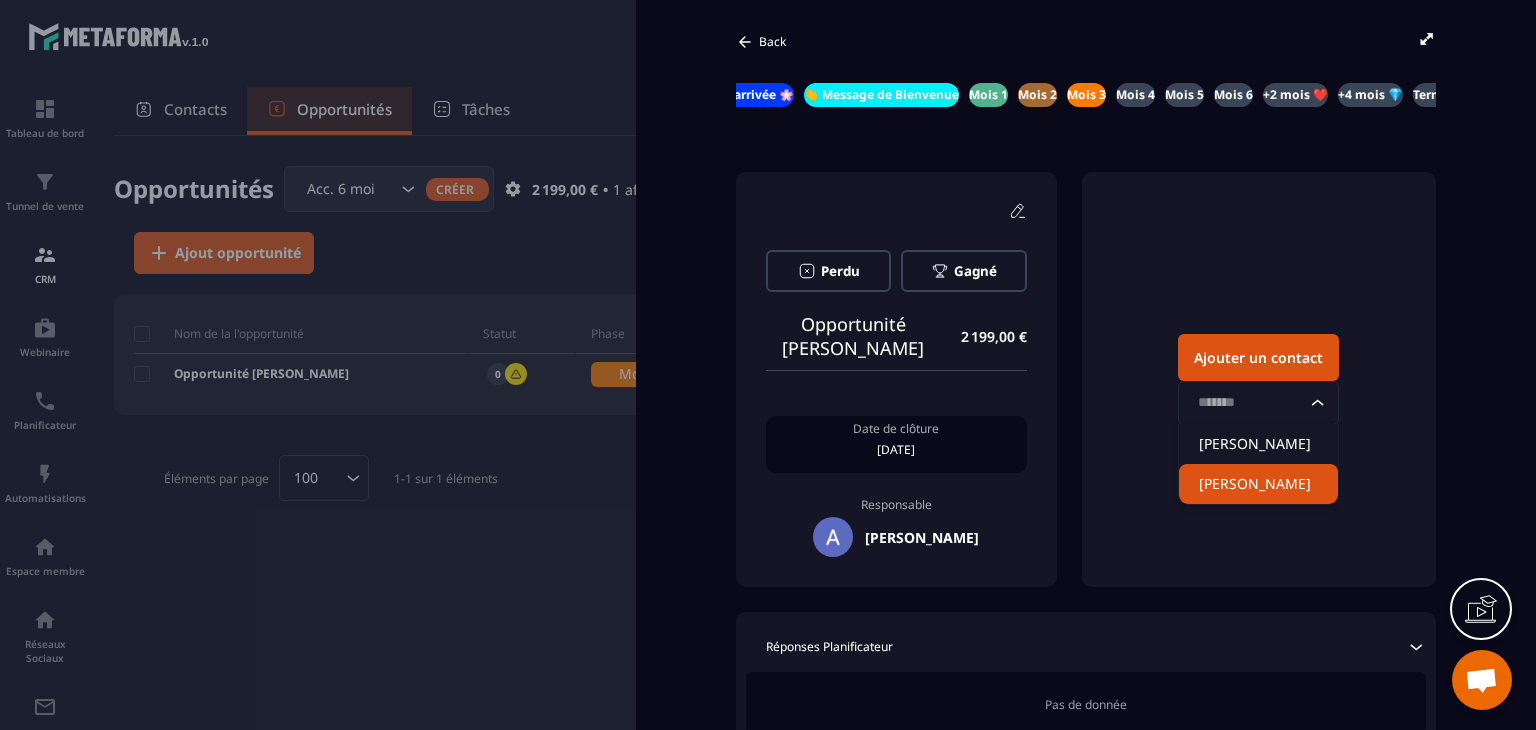 click on "[PERSON_NAME]" 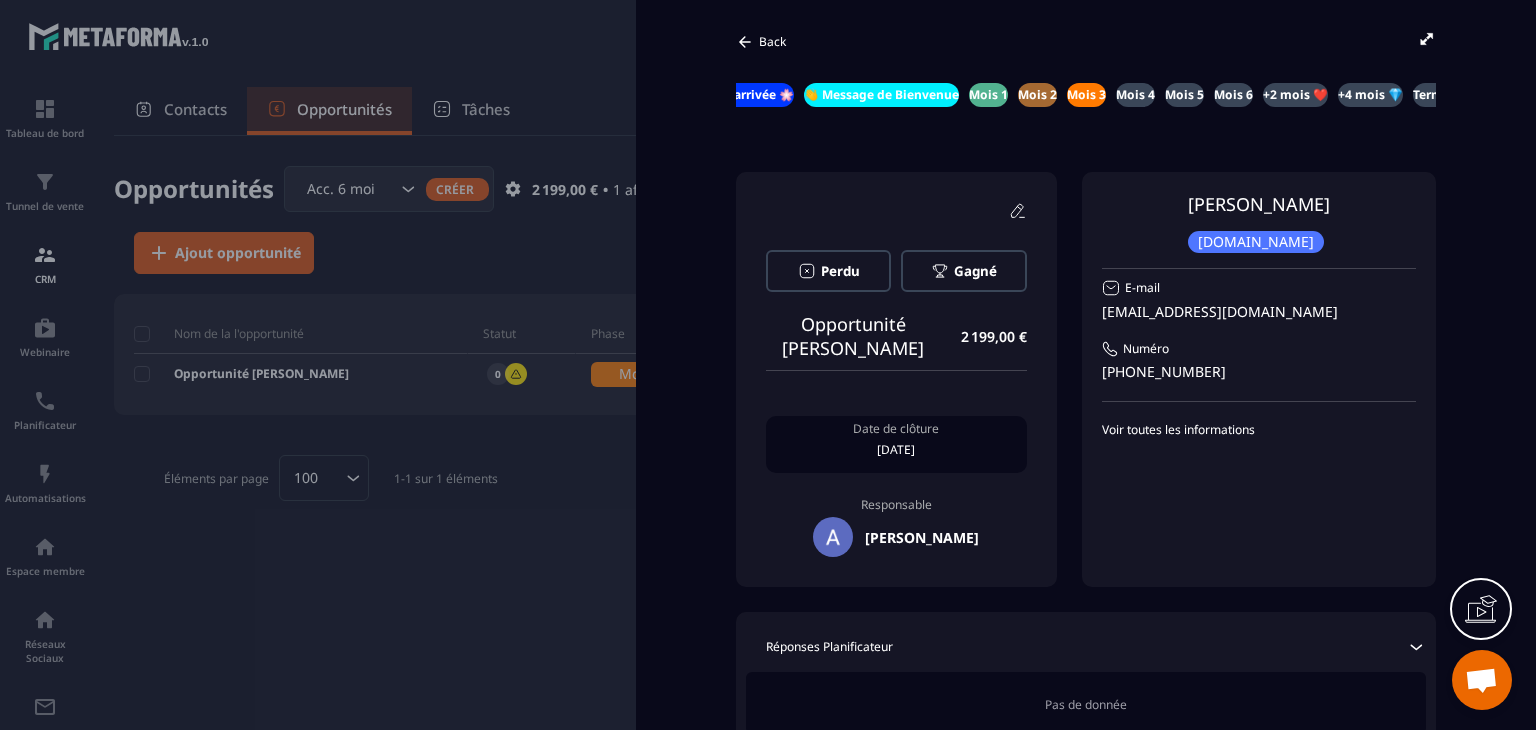 click 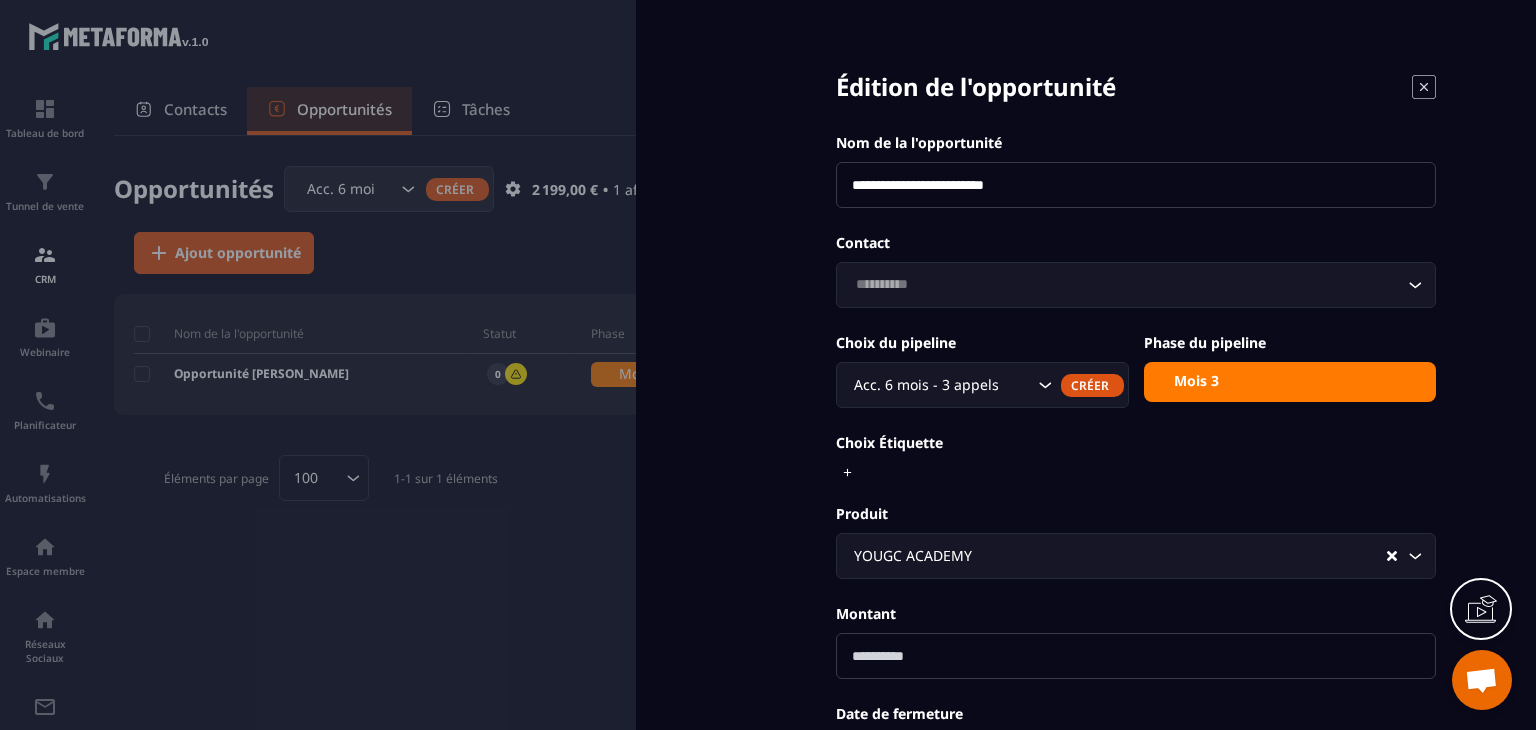 click at bounding box center (768, 365) 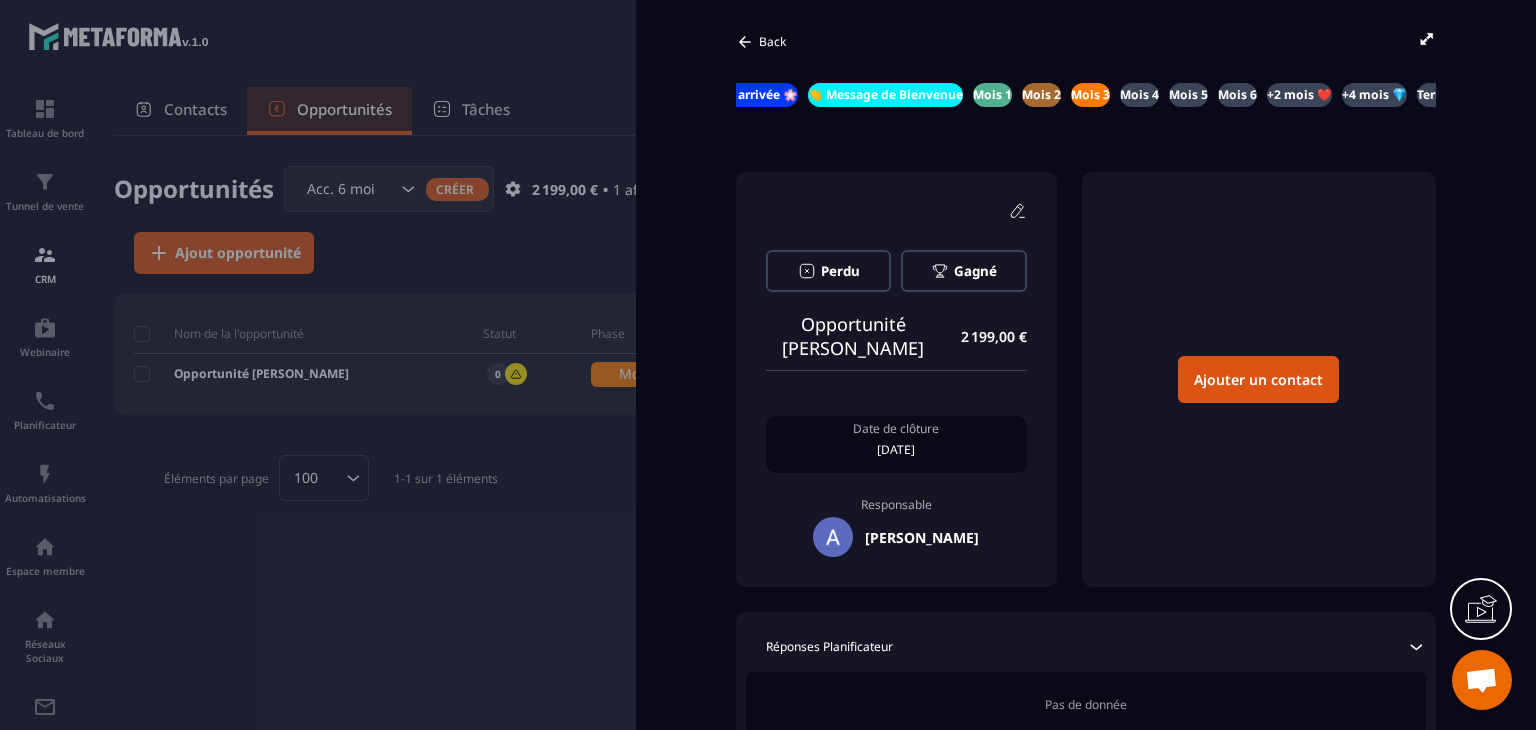 scroll, scrollTop: 0, scrollLeft: 60, axis: horizontal 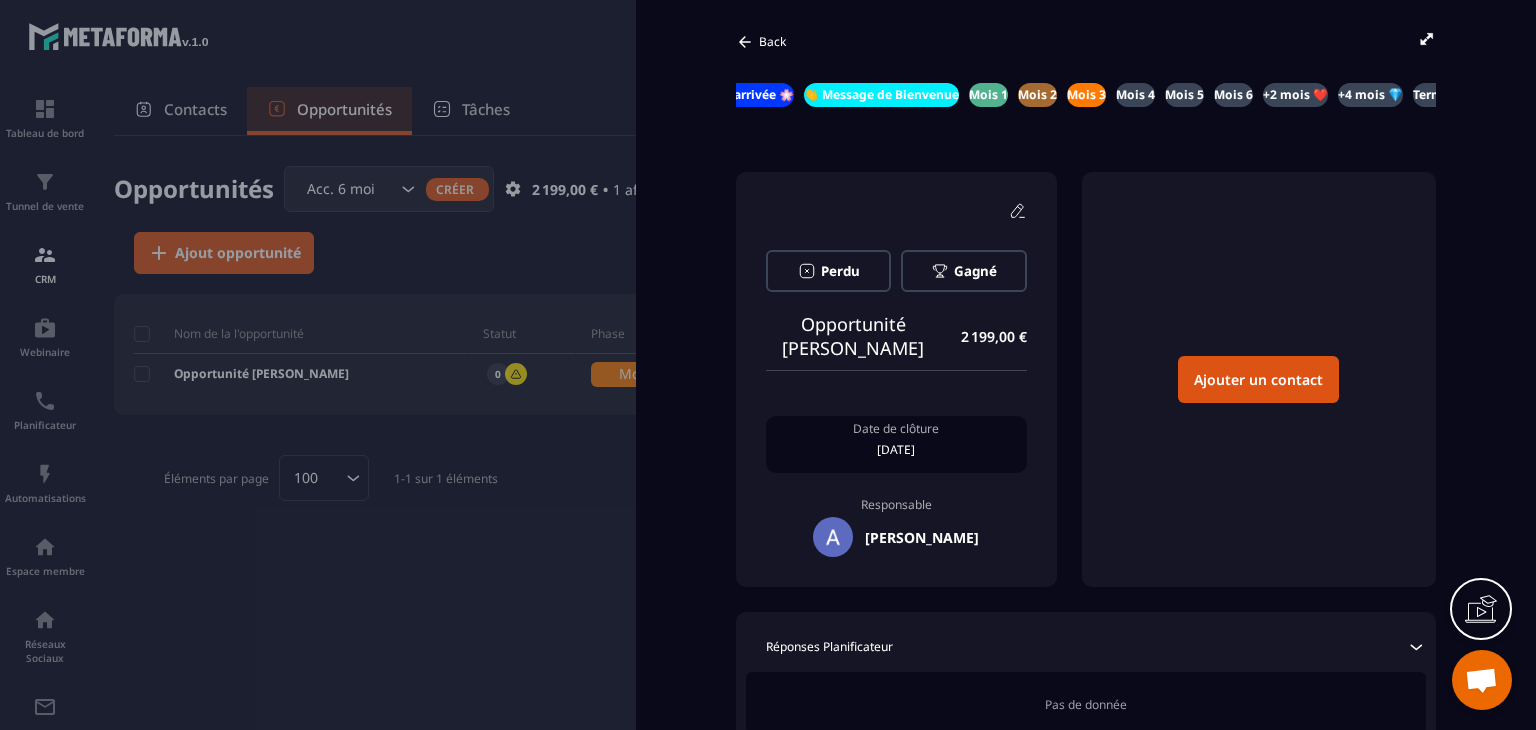 click at bounding box center (768, 365) 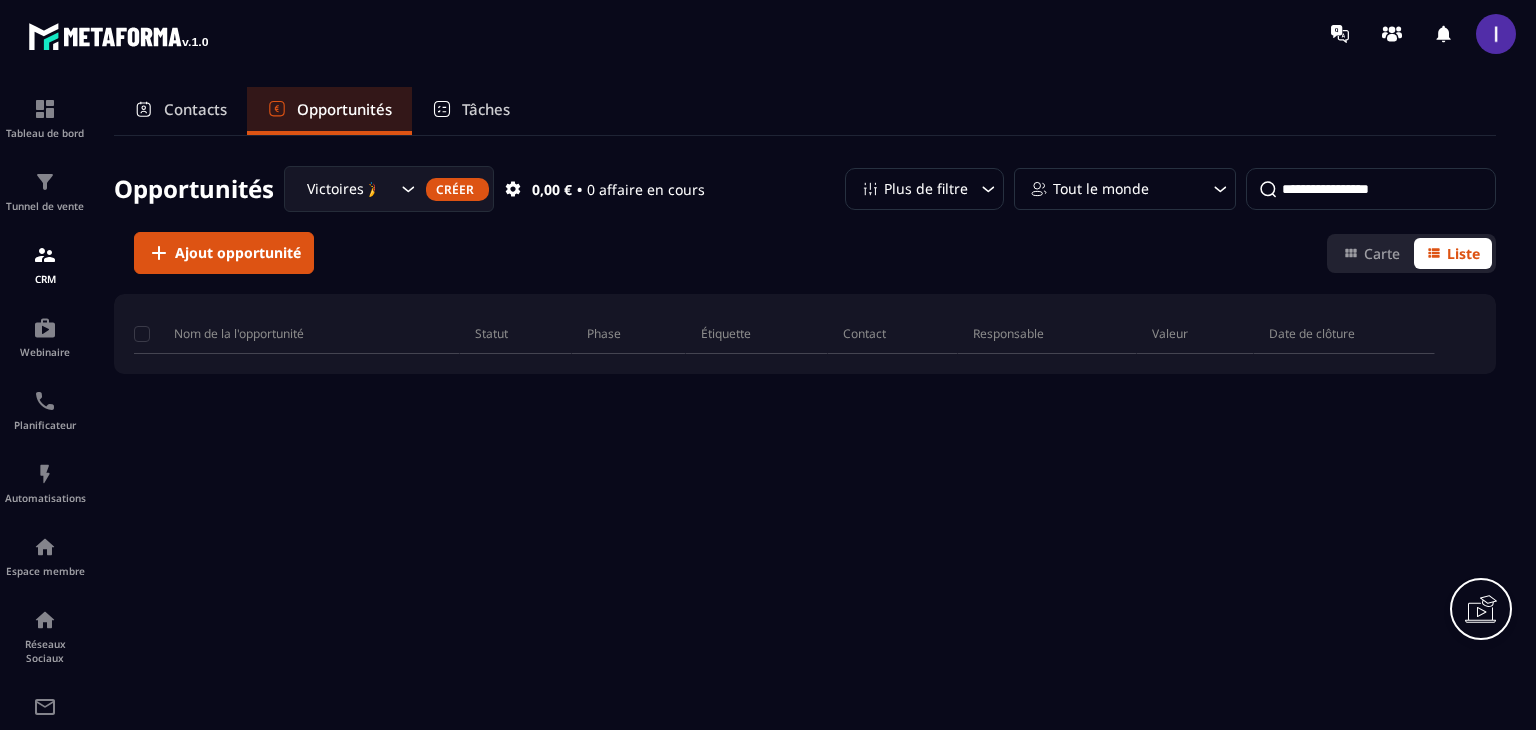 scroll, scrollTop: 0, scrollLeft: 0, axis: both 